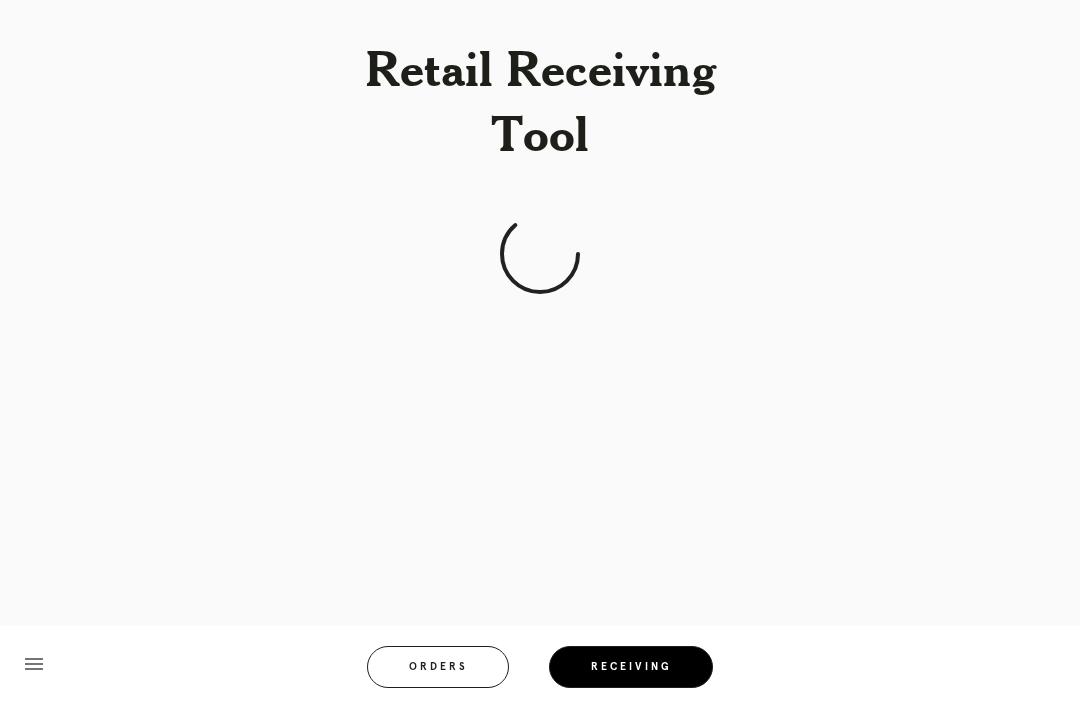scroll, scrollTop: 64, scrollLeft: 0, axis: vertical 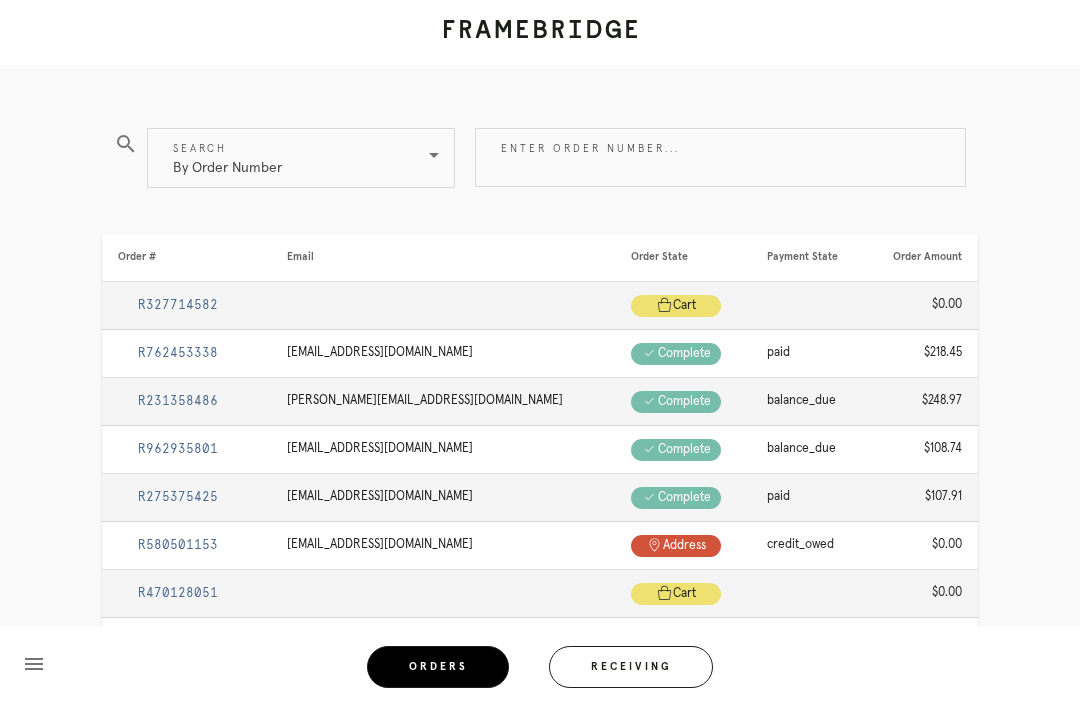 click on "Receiving" at bounding box center (631, 667) 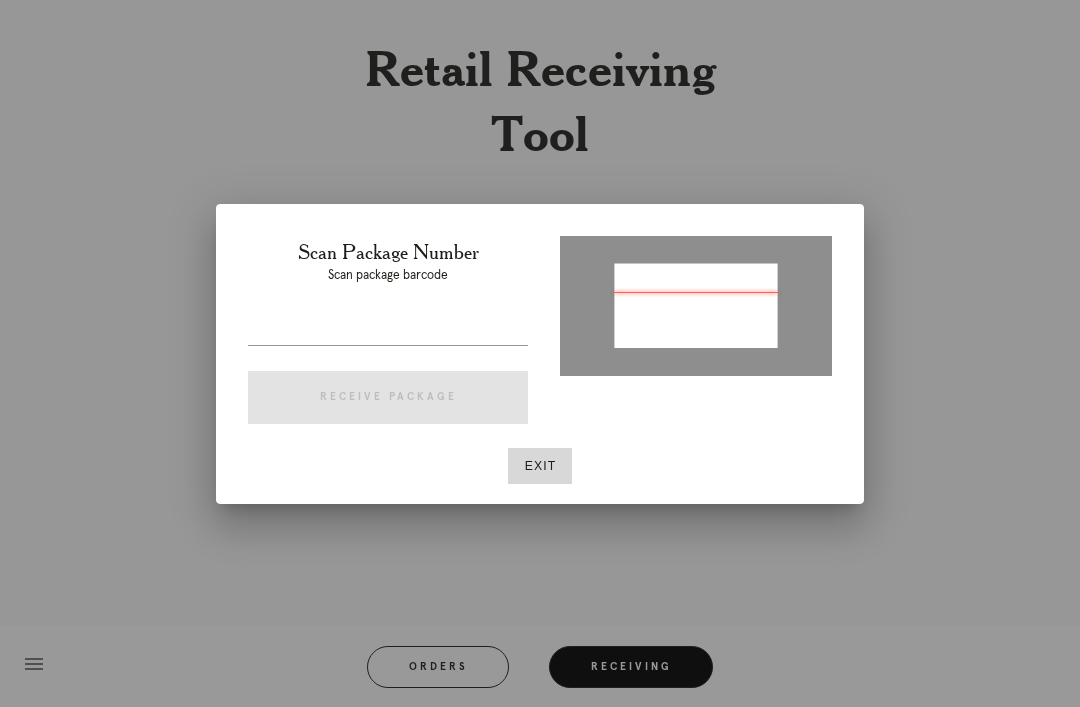type on "P608486508685406" 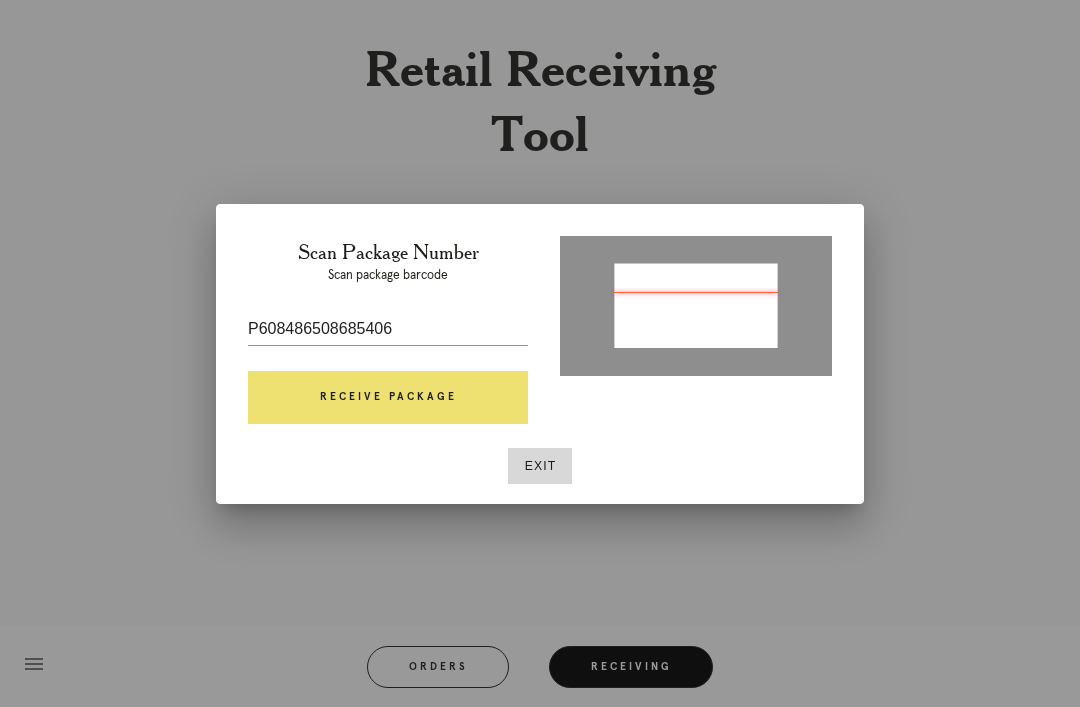 click at bounding box center (388, 360) 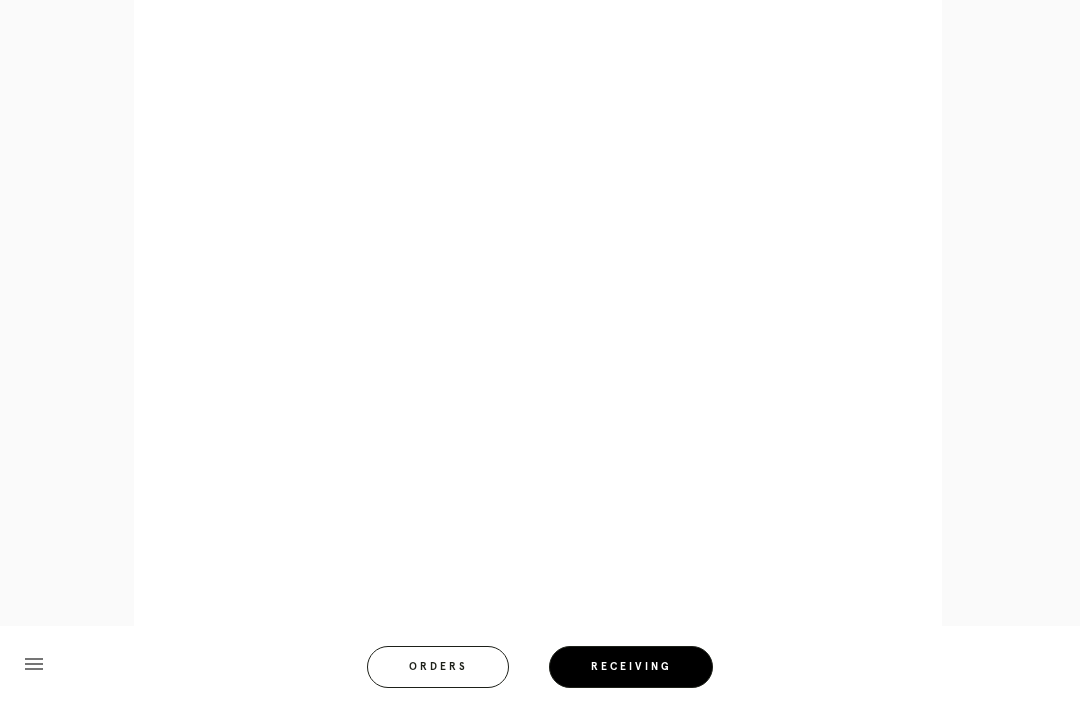 scroll, scrollTop: 1046, scrollLeft: 0, axis: vertical 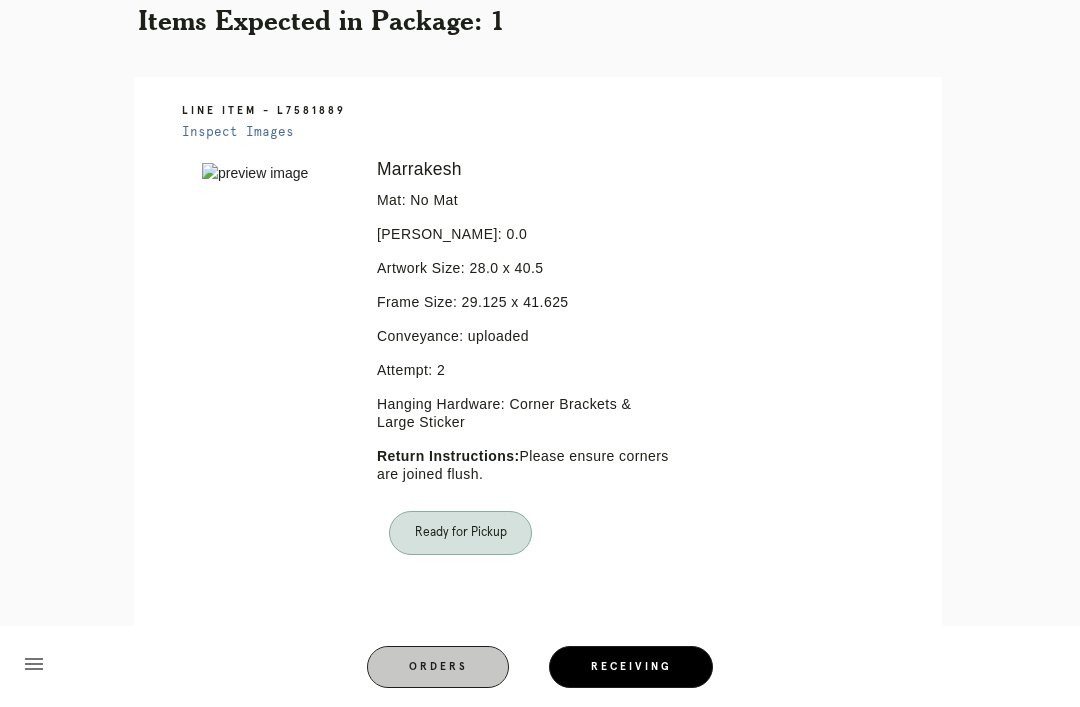 click on "Orders" at bounding box center [438, 667] 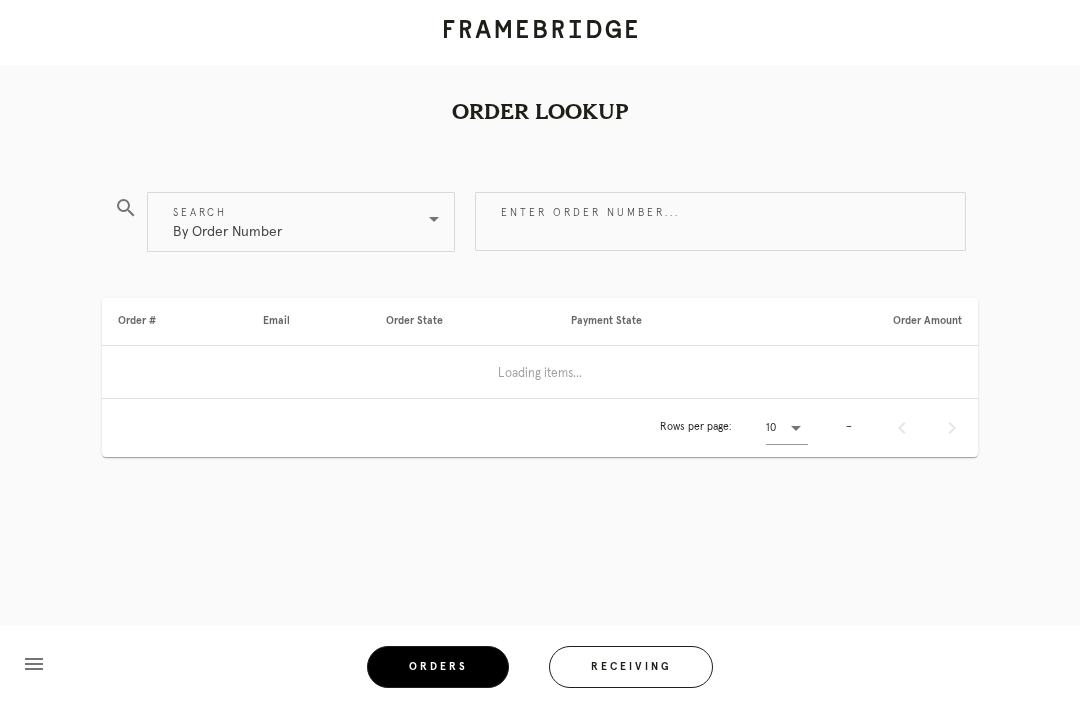 scroll, scrollTop: 0, scrollLeft: 0, axis: both 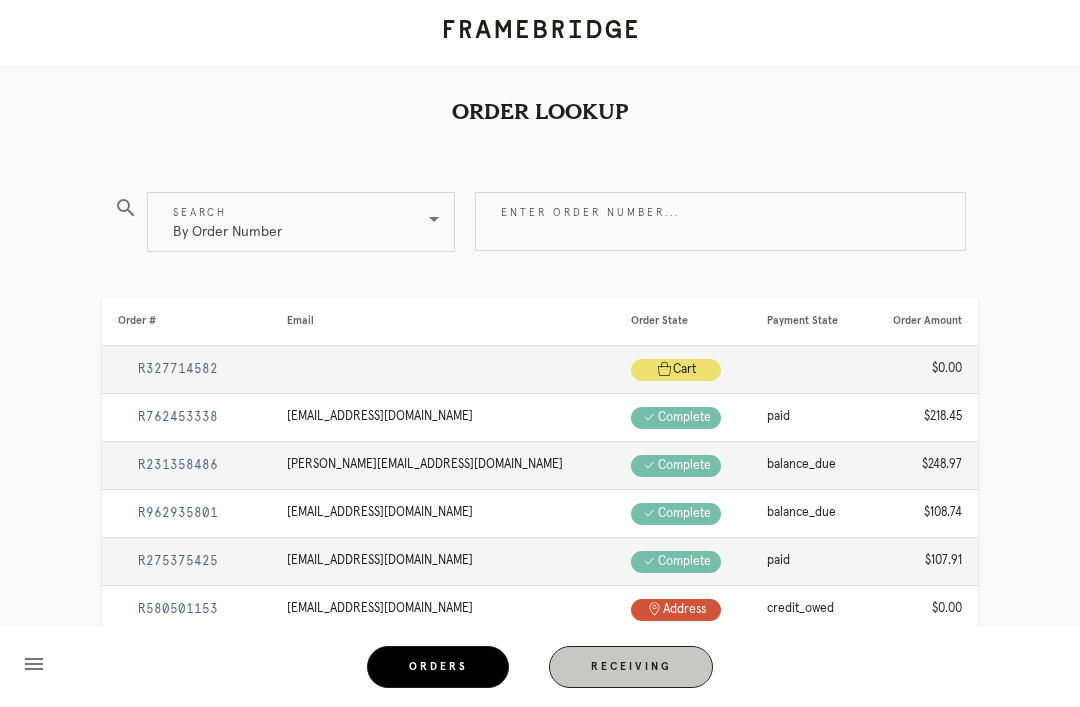 click on "Receiving" at bounding box center [631, 667] 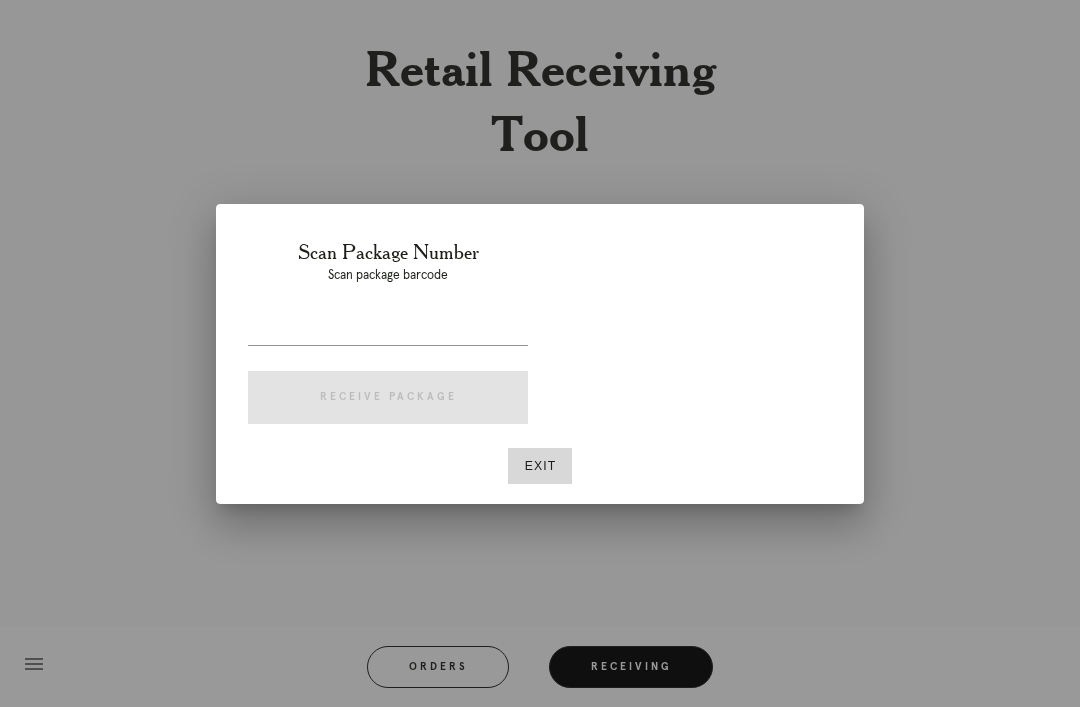 scroll, scrollTop: 64, scrollLeft: 0, axis: vertical 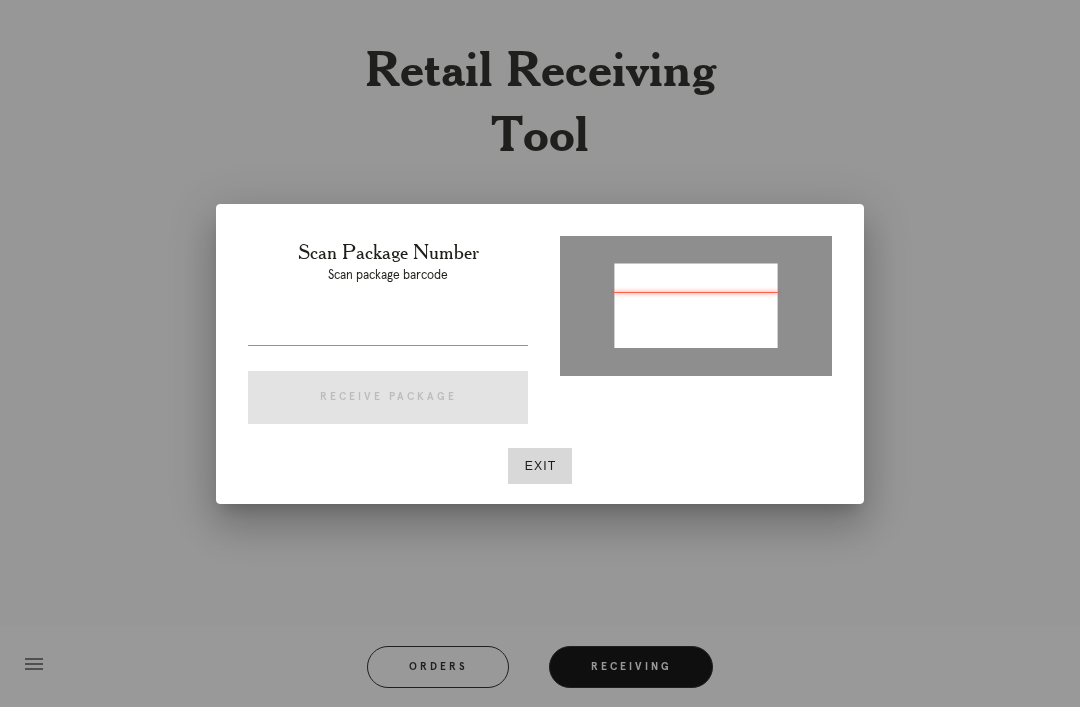 type on "P718298054619029" 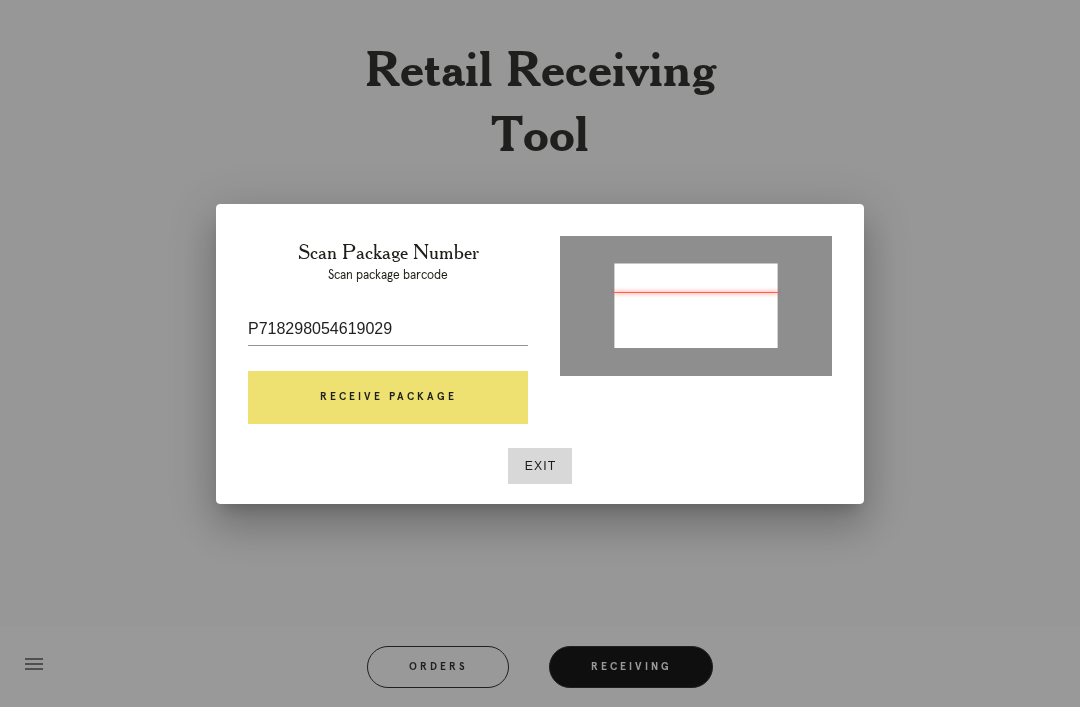 click on "Receive Package" at bounding box center (388, 398) 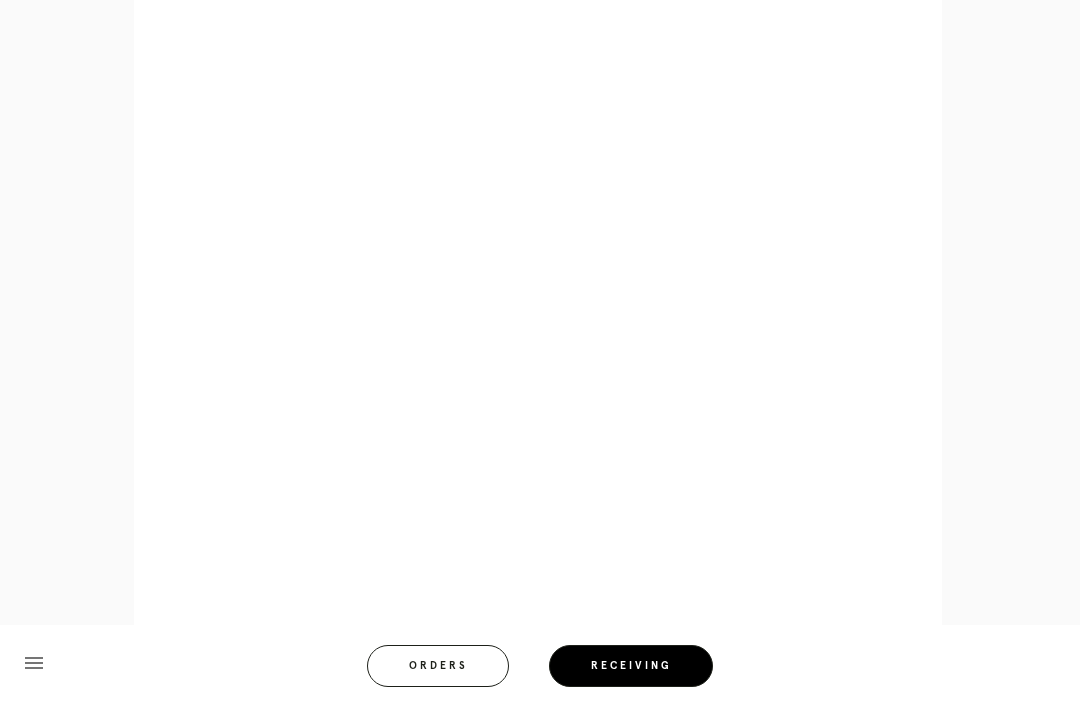 scroll, scrollTop: 1208, scrollLeft: 0, axis: vertical 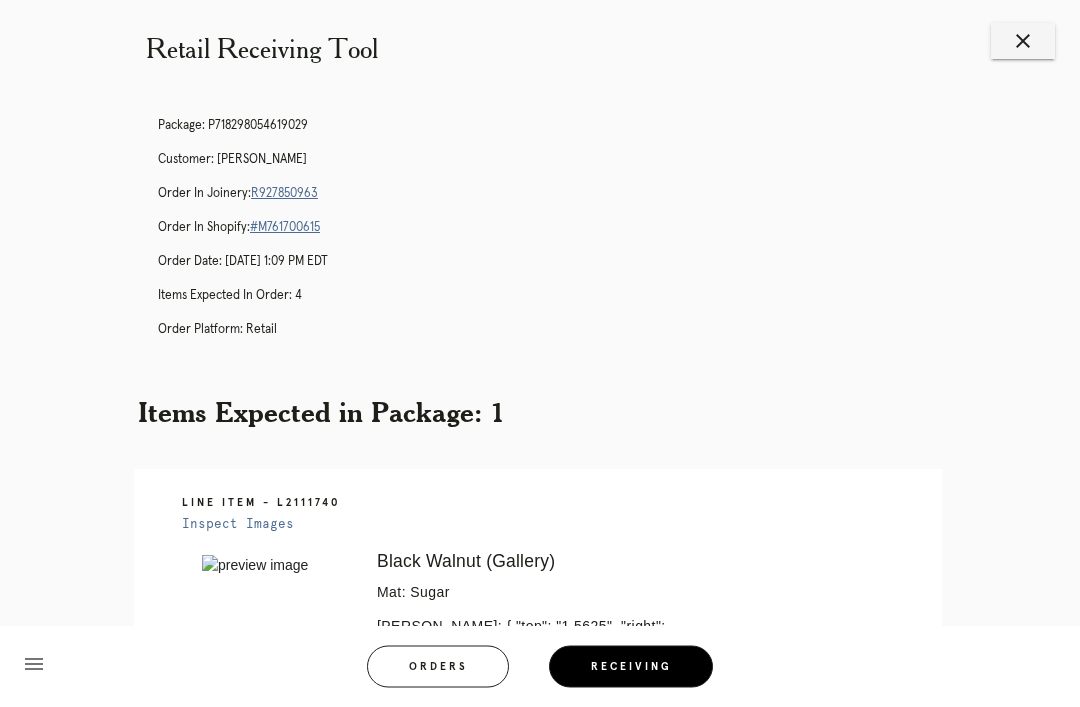 click on "R927850963" at bounding box center (284, 194) 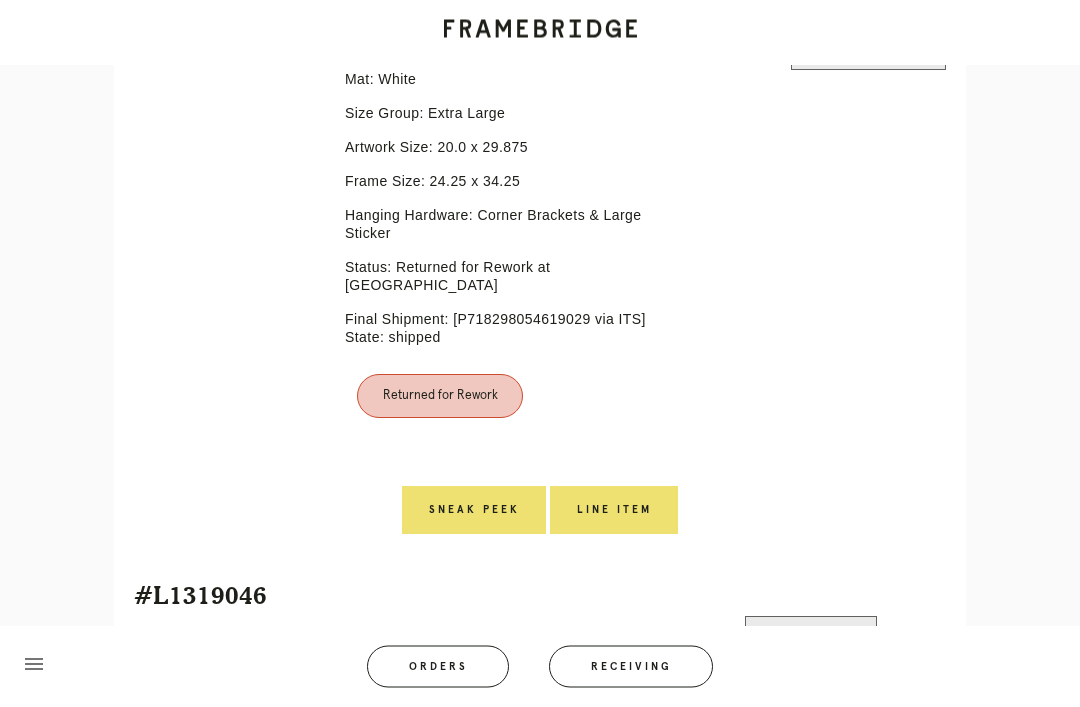 scroll, scrollTop: 1709, scrollLeft: 0, axis: vertical 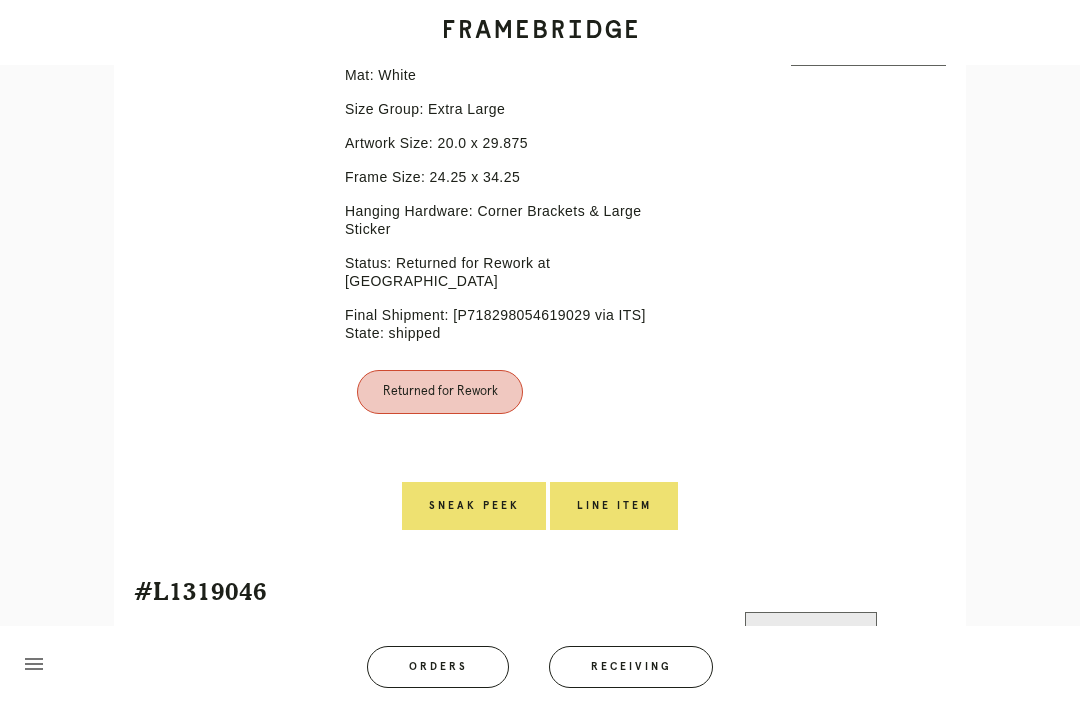 click on "Line Item" at bounding box center (614, 506) 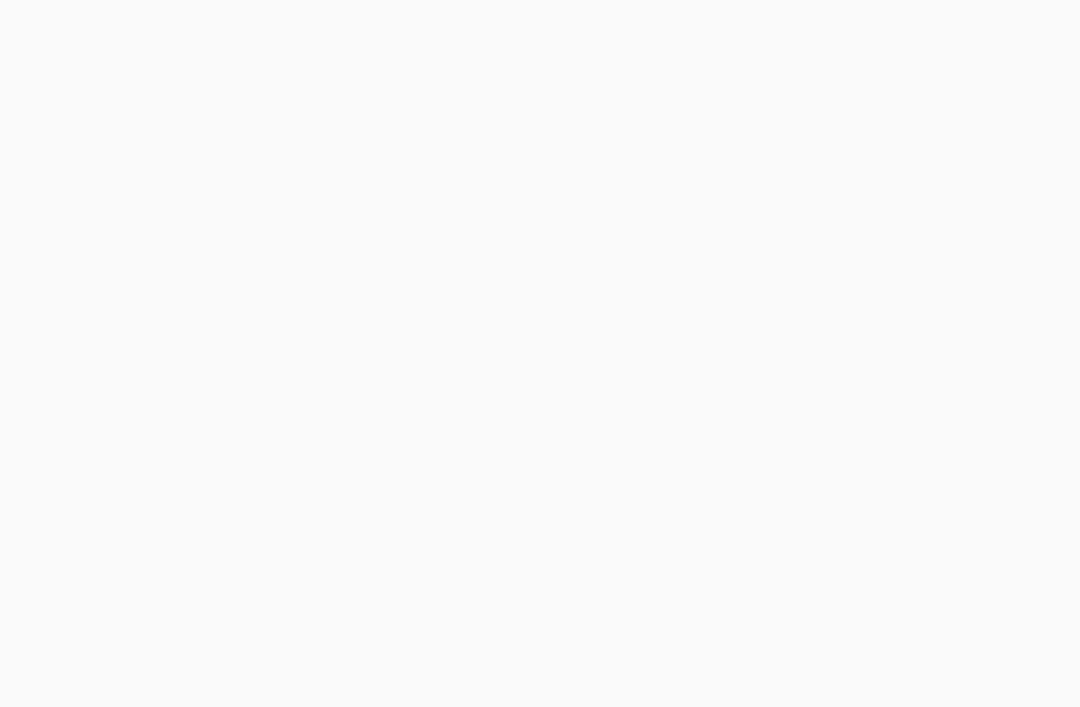 scroll, scrollTop: 0, scrollLeft: 0, axis: both 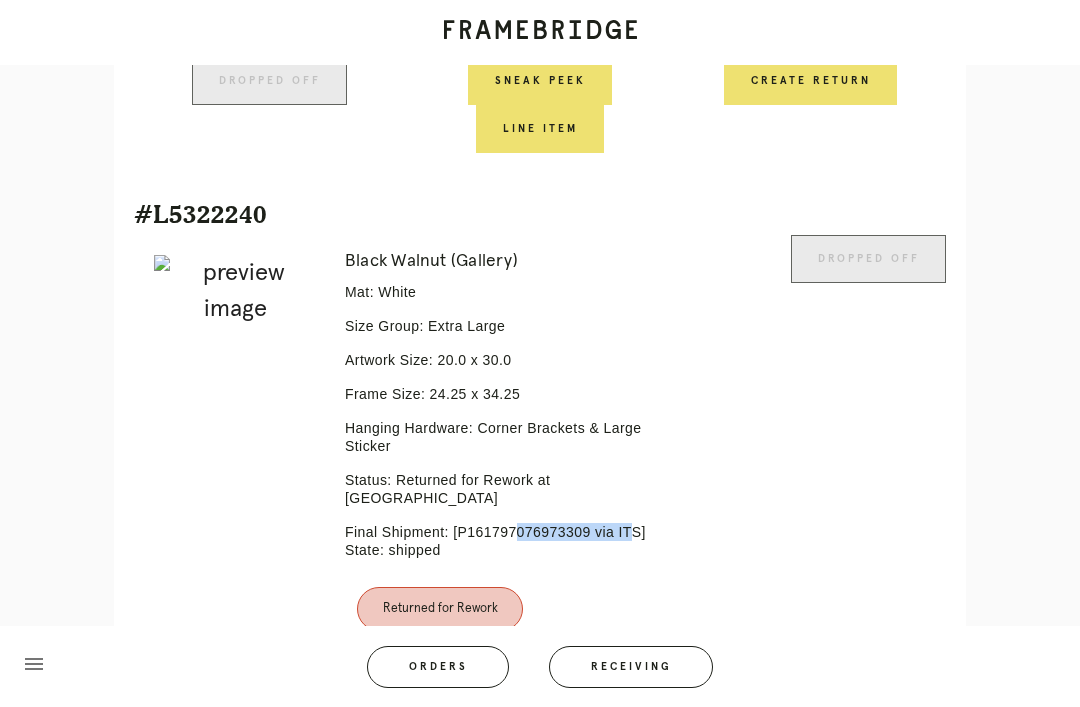 click on "Receiving" at bounding box center [631, 667] 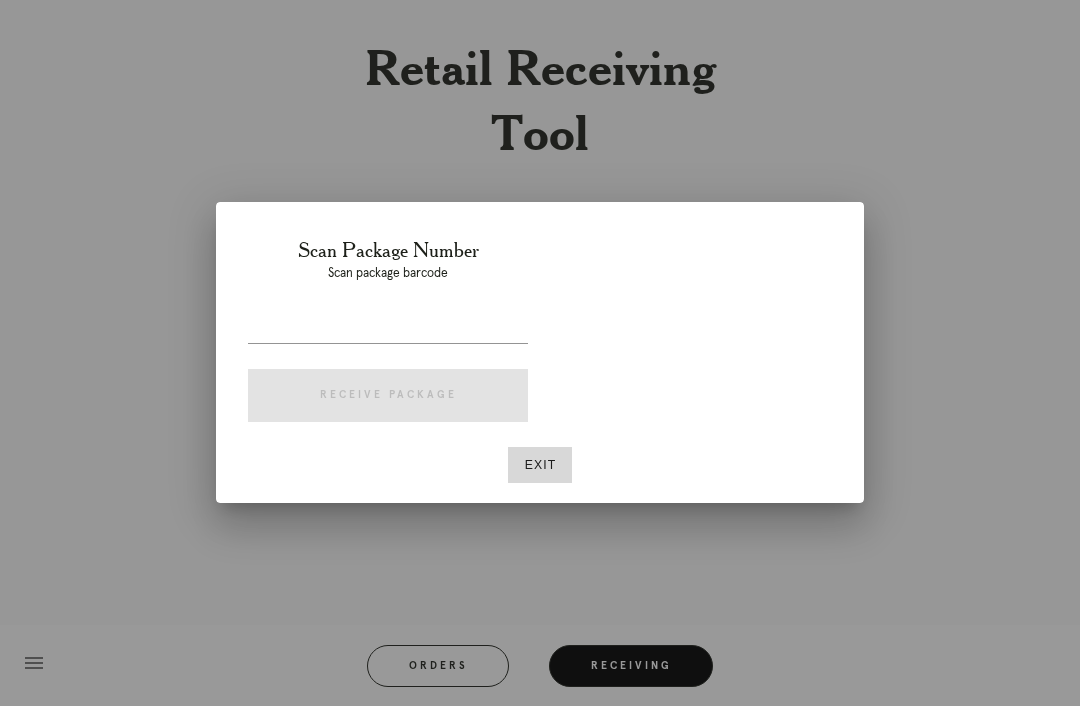 scroll, scrollTop: 64, scrollLeft: 0, axis: vertical 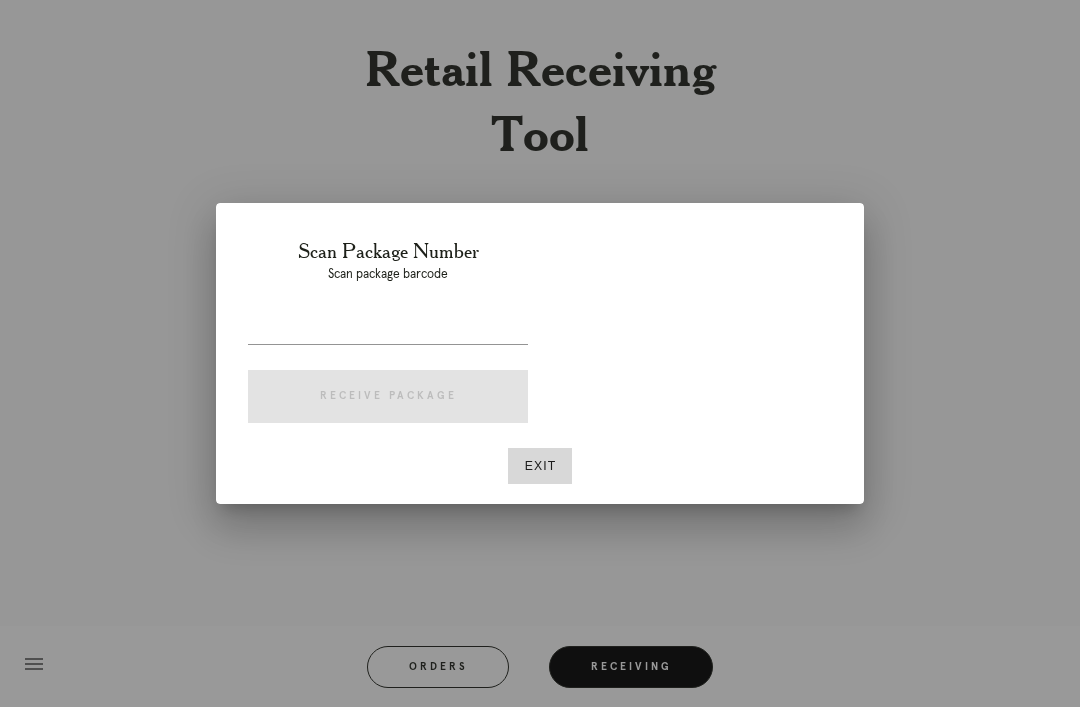 click at bounding box center (388, 328) 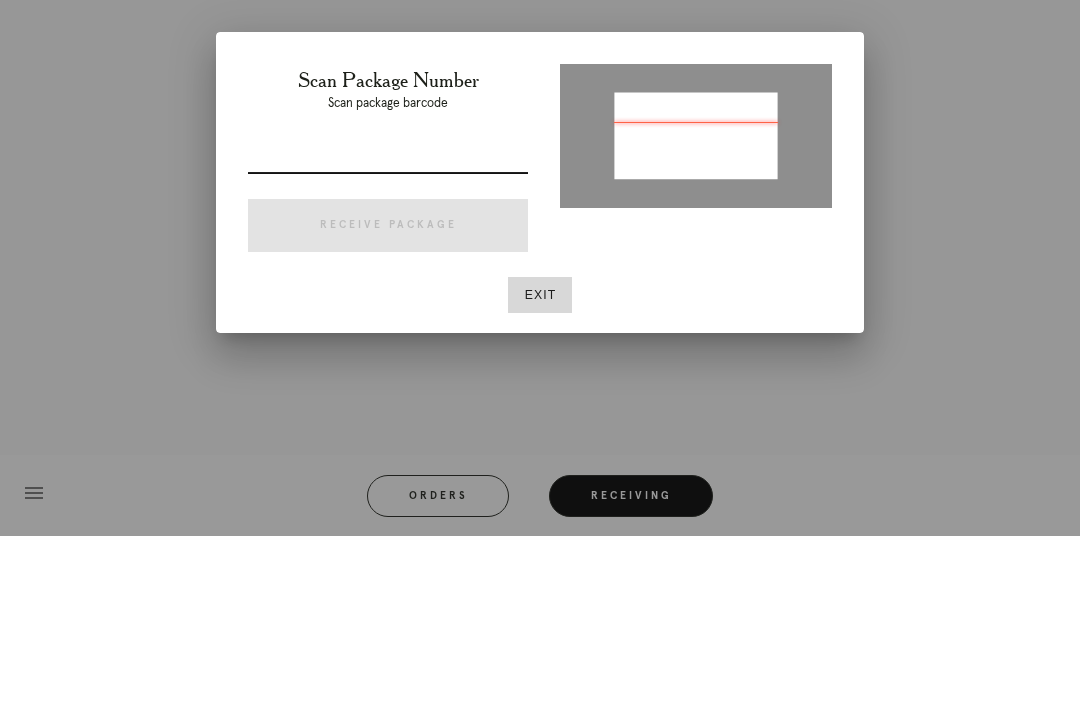 paste on "P161797076973309" 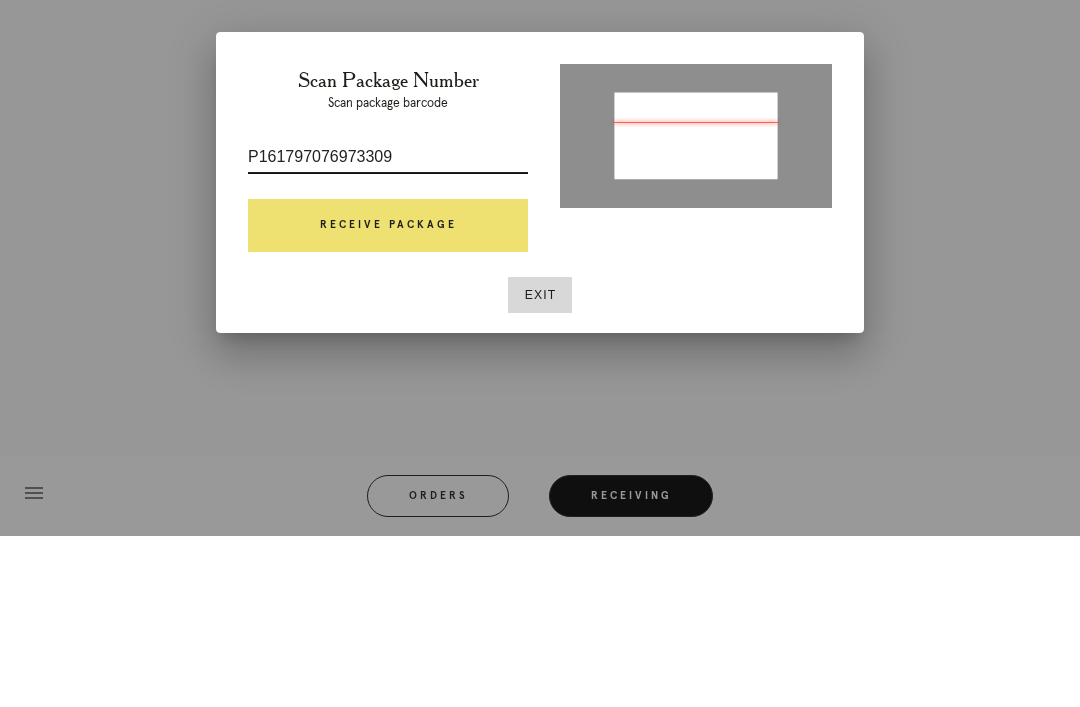 type on "P161797076973309" 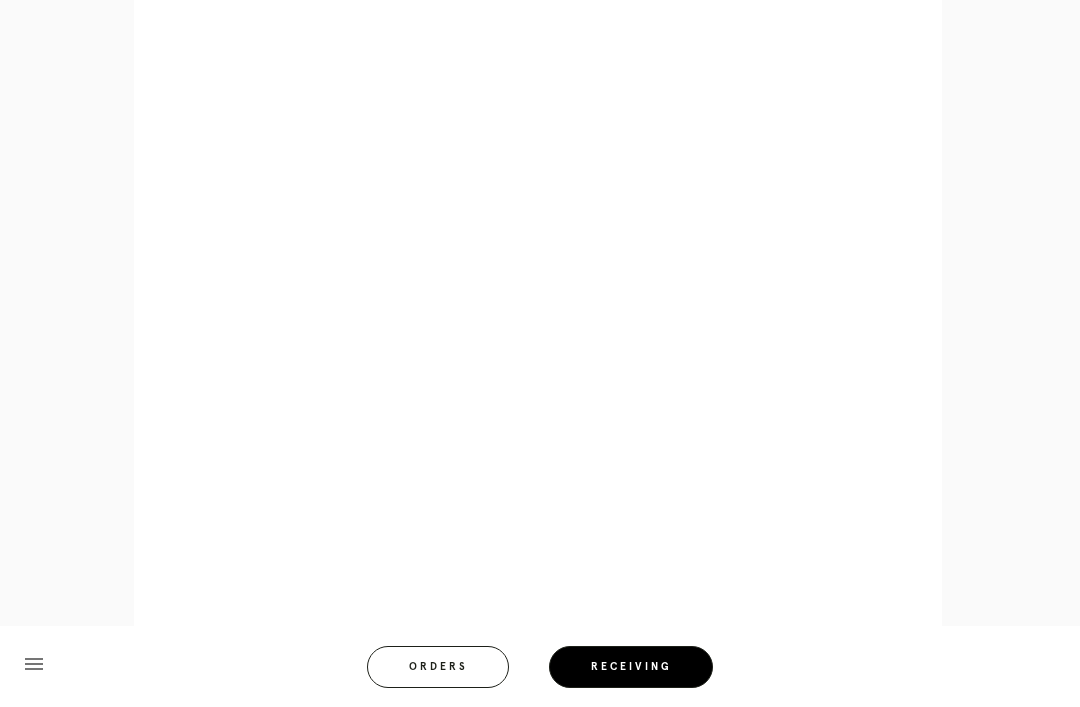 scroll, scrollTop: 1169, scrollLeft: 0, axis: vertical 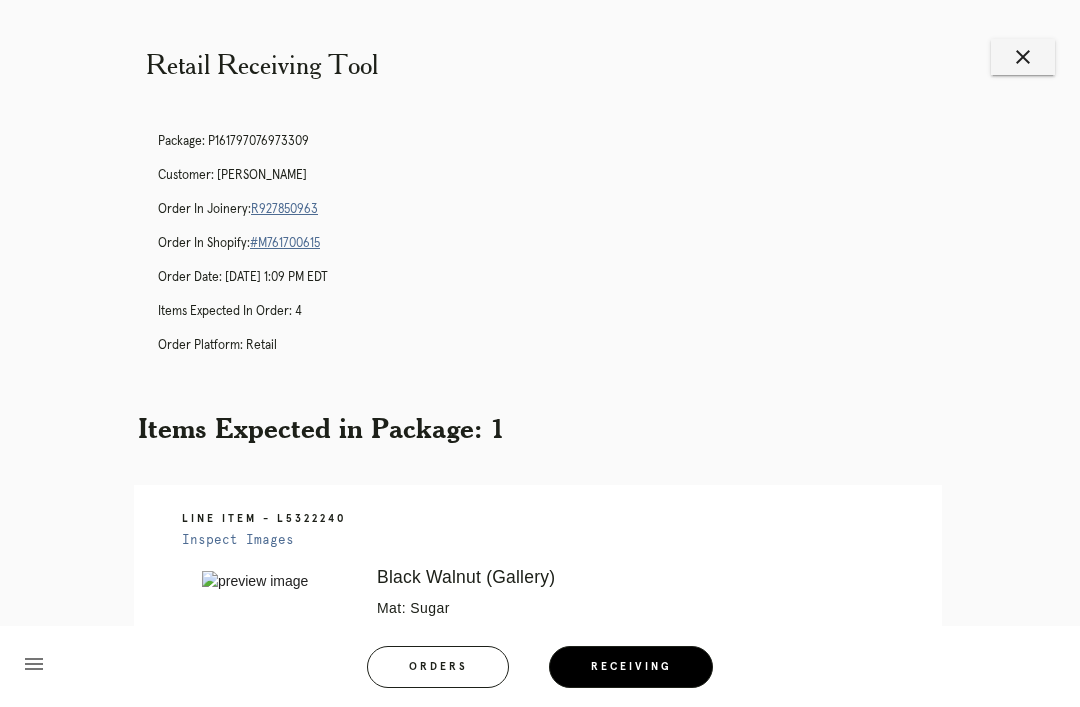 click on "R927850963" at bounding box center [284, 209] 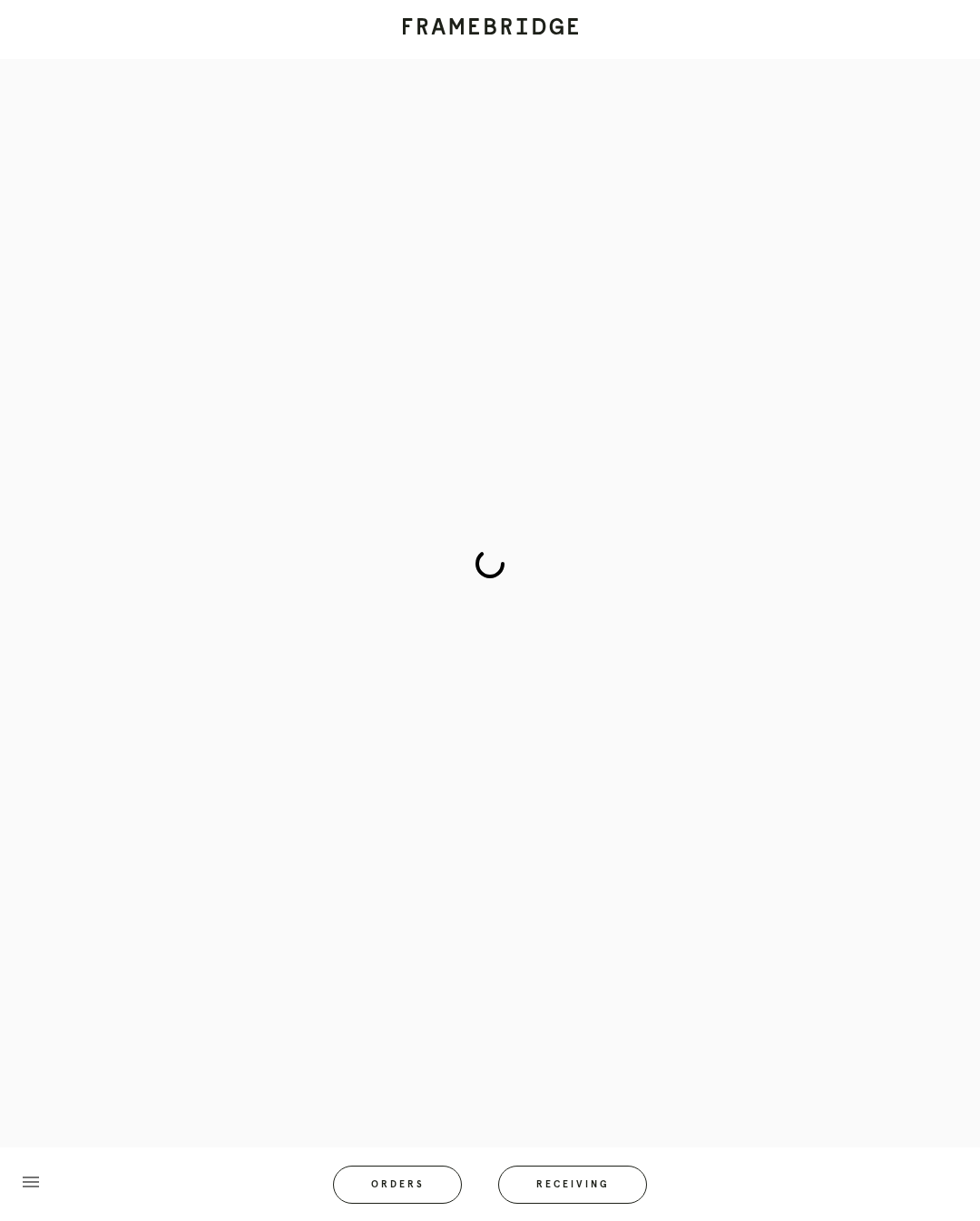 scroll, scrollTop: 0, scrollLeft: 0, axis: both 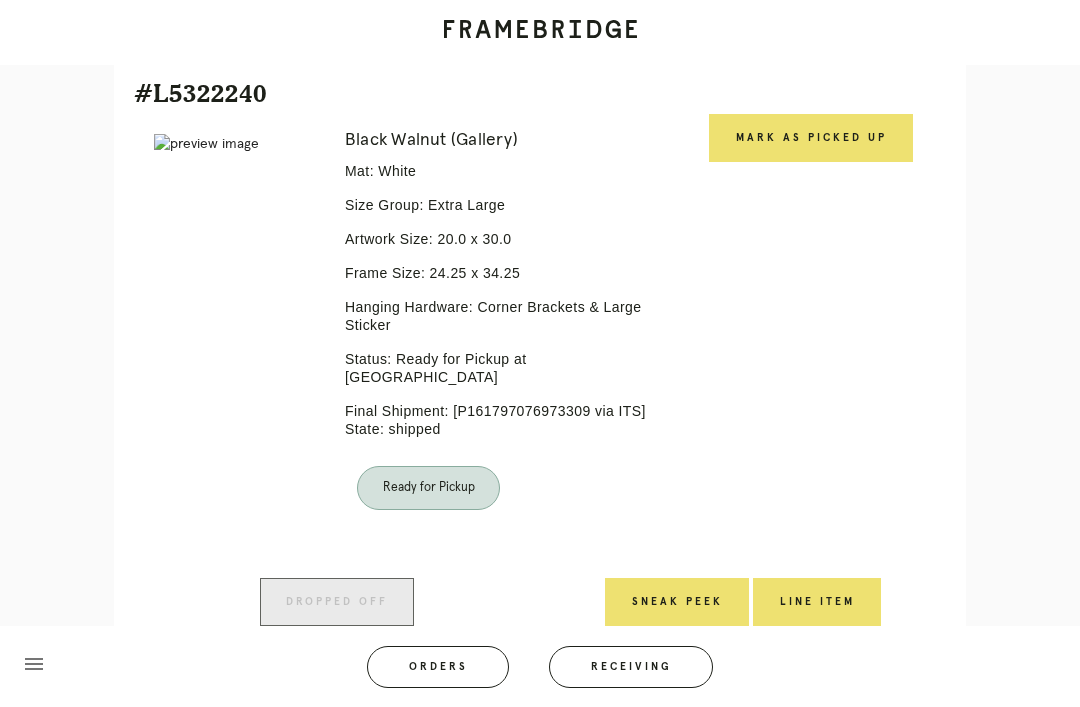 click on "Mark as Picked Up" at bounding box center [811, 138] 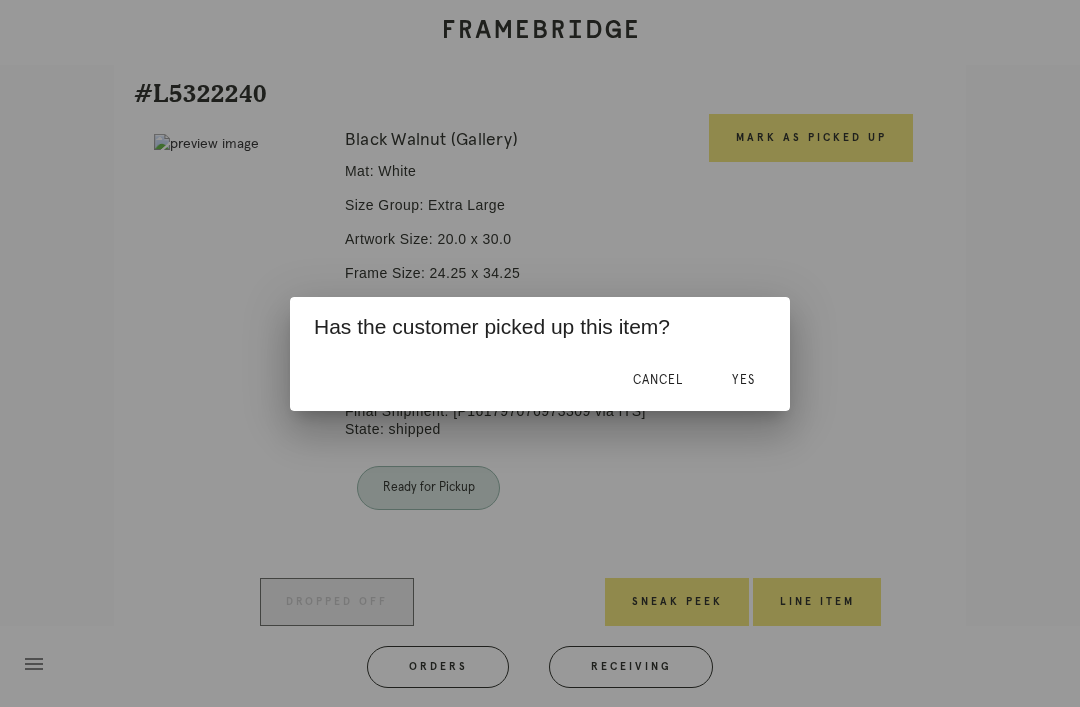 click on "Yes" at bounding box center (743, 380) 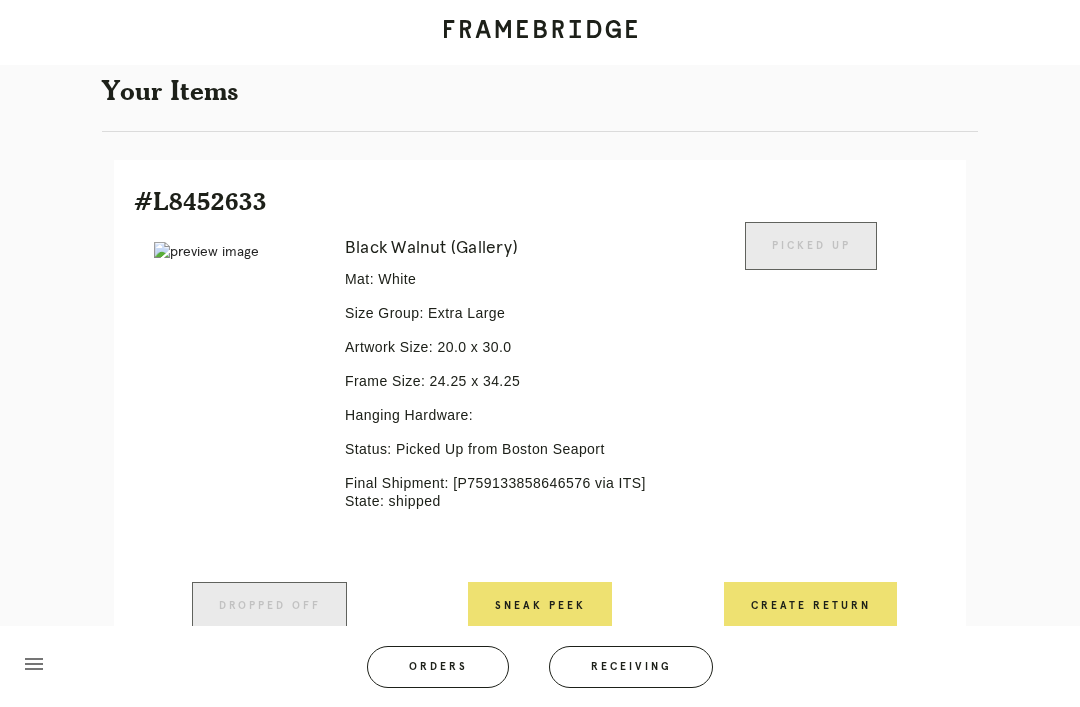 scroll, scrollTop: 372, scrollLeft: 0, axis: vertical 